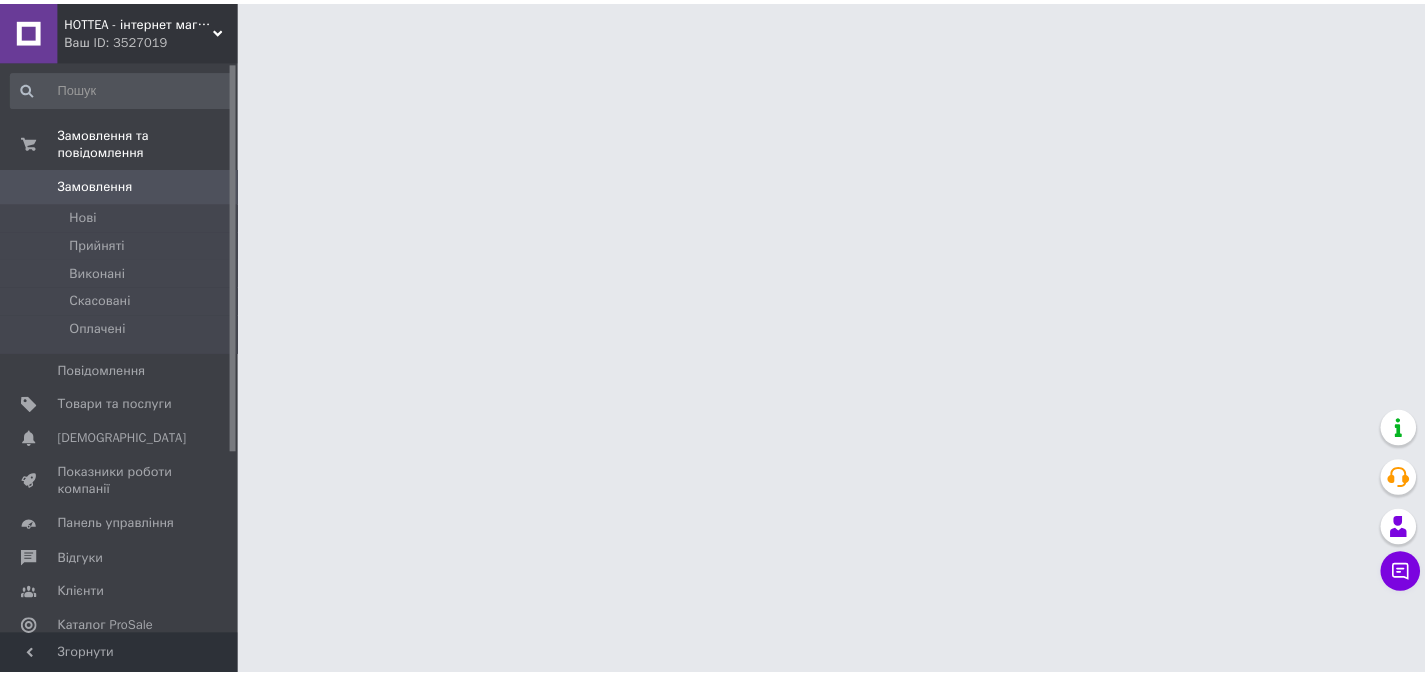 scroll, scrollTop: 0, scrollLeft: 0, axis: both 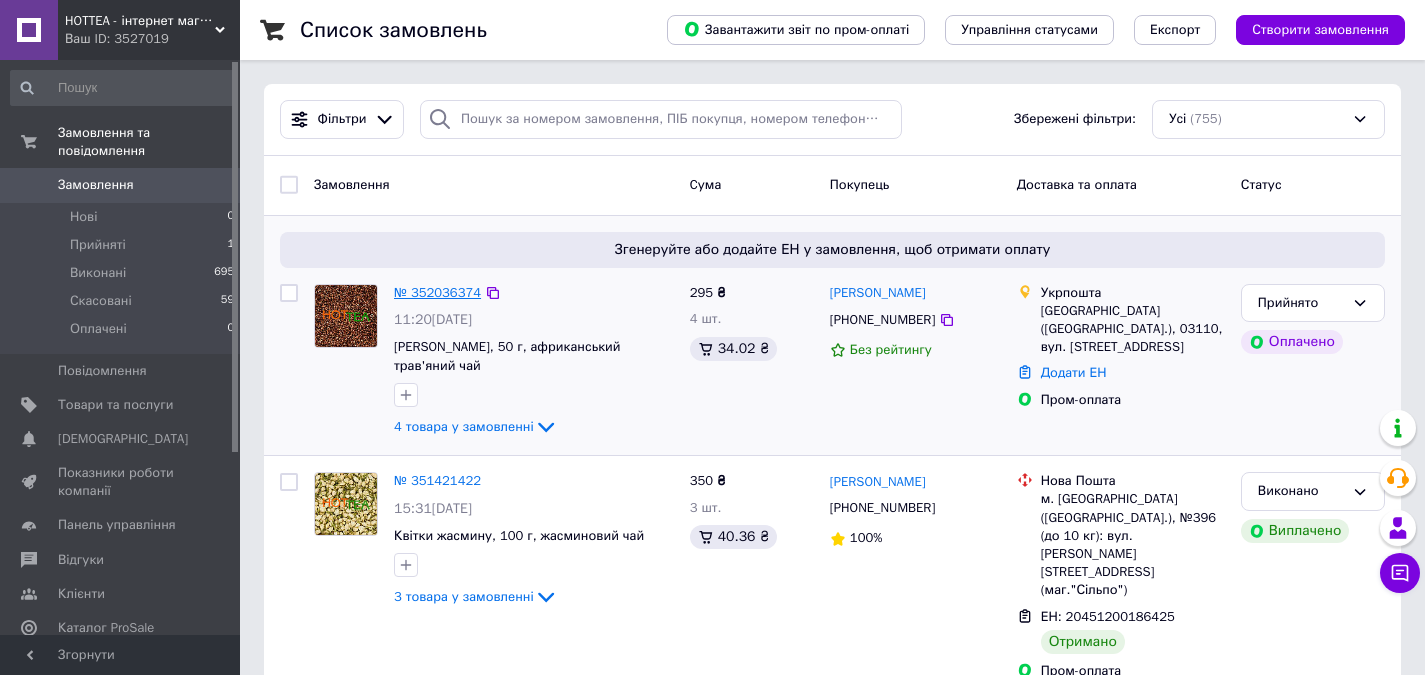 click on "№ 352036374" at bounding box center (437, 292) 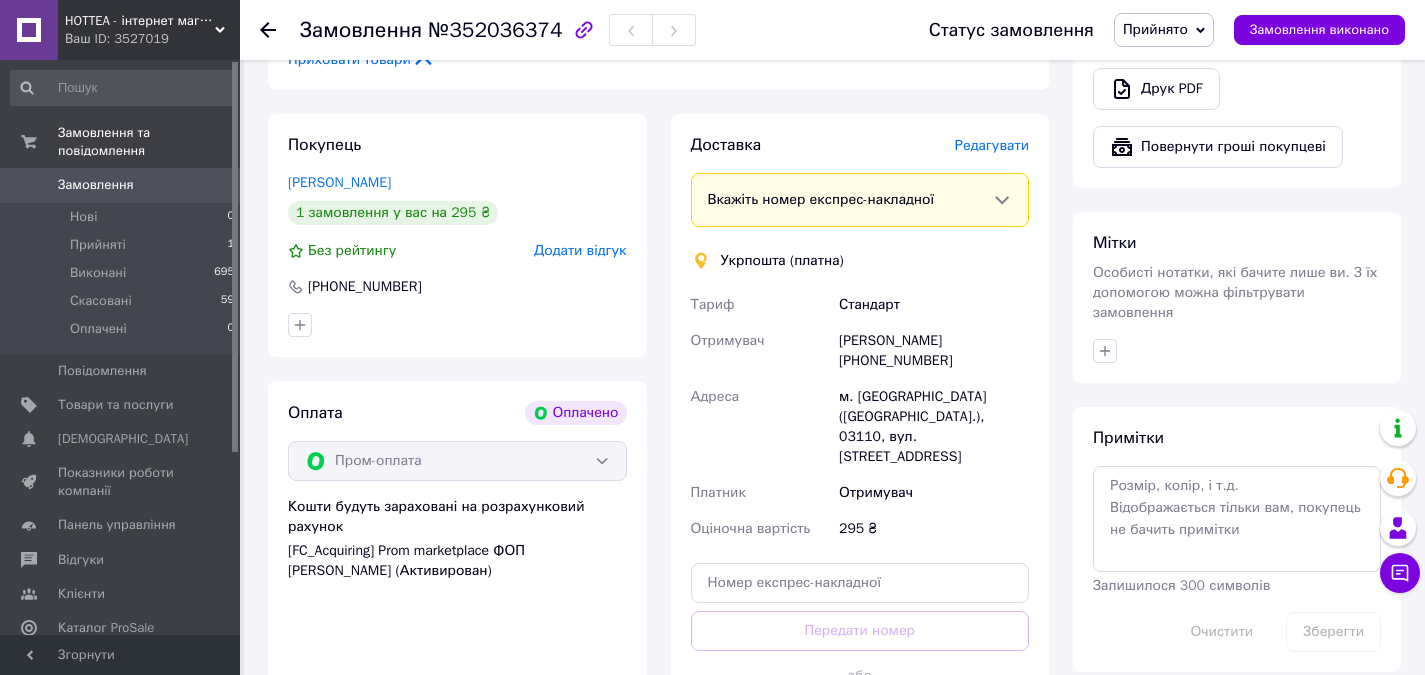 scroll, scrollTop: 1400, scrollLeft: 0, axis: vertical 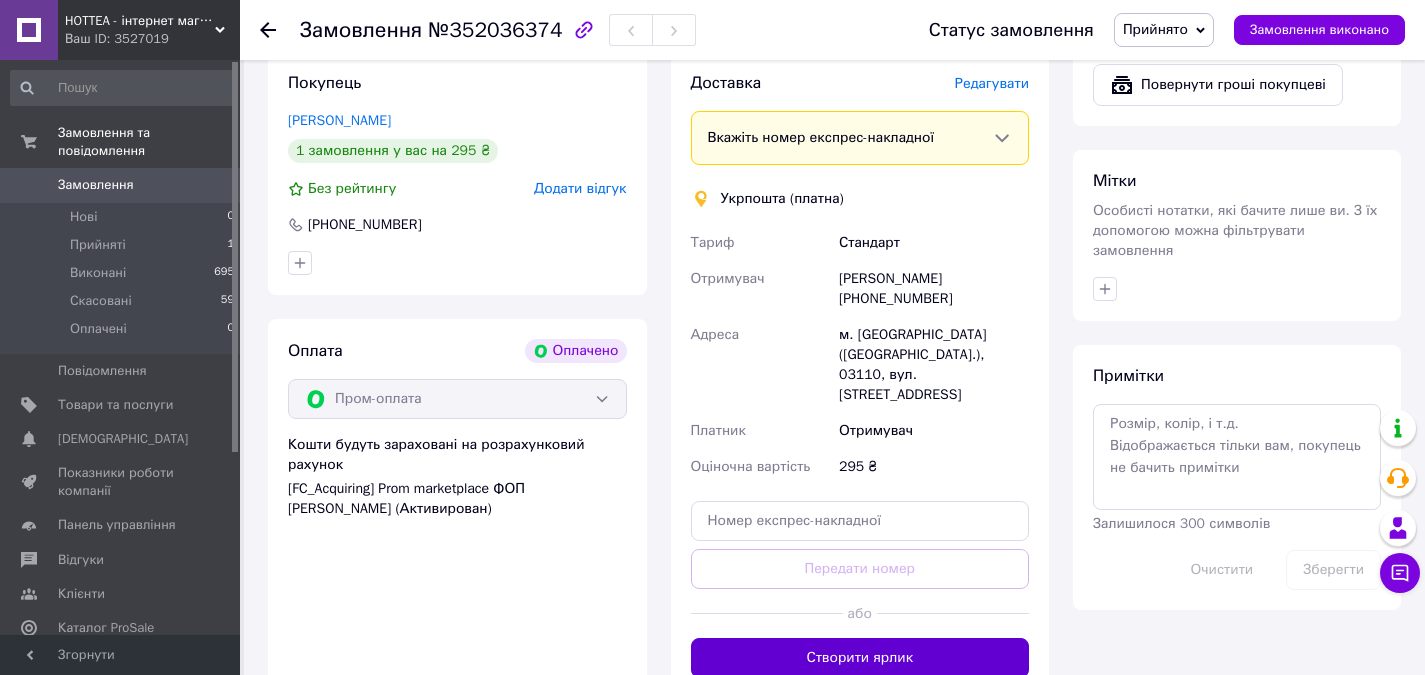 click on "Створити ярлик" at bounding box center [860, 658] 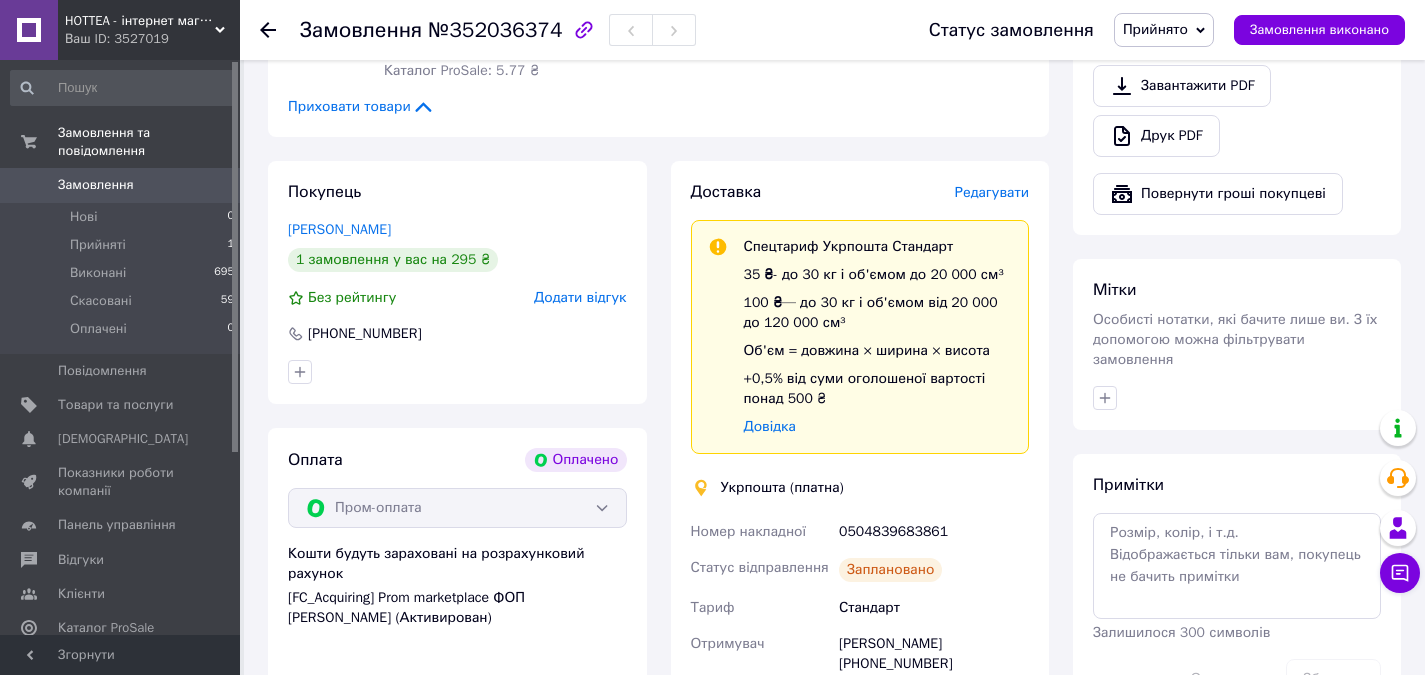 scroll, scrollTop: 1200, scrollLeft: 0, axis: vertical 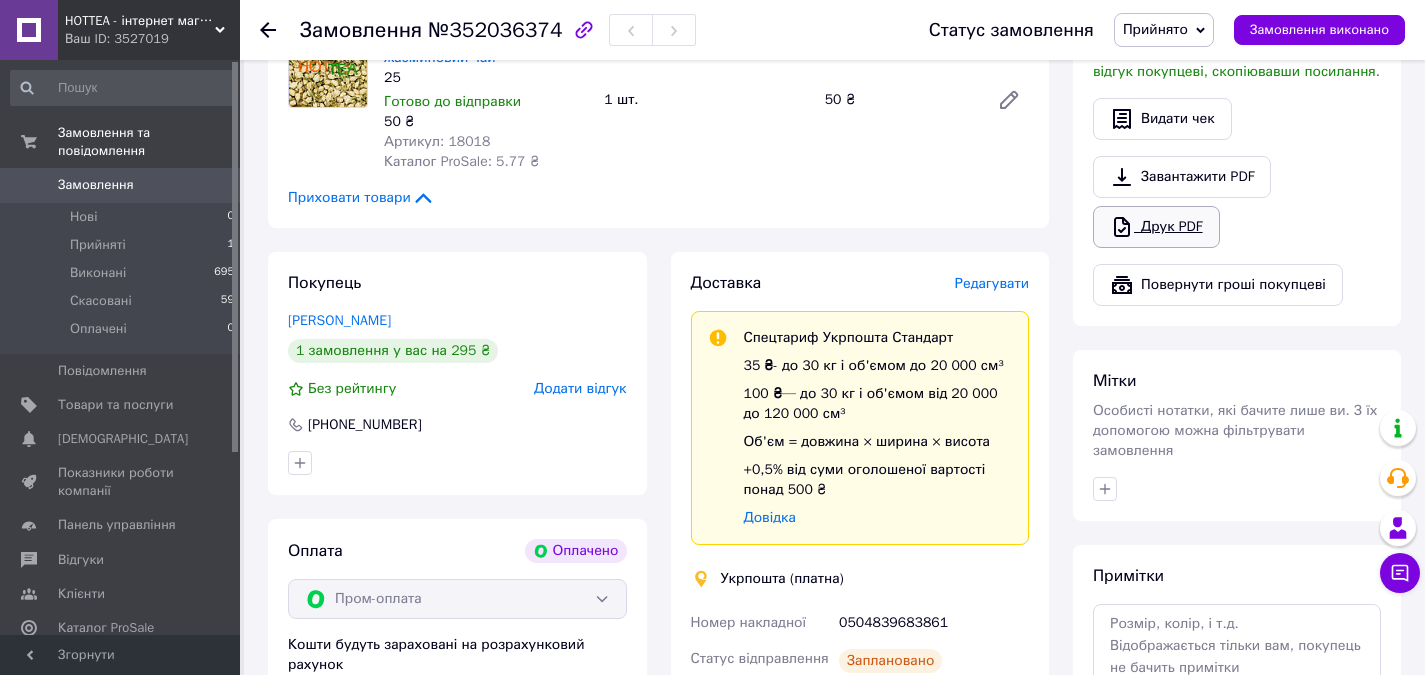 click on "Друк PDF" at bounding box center (1156, 227) 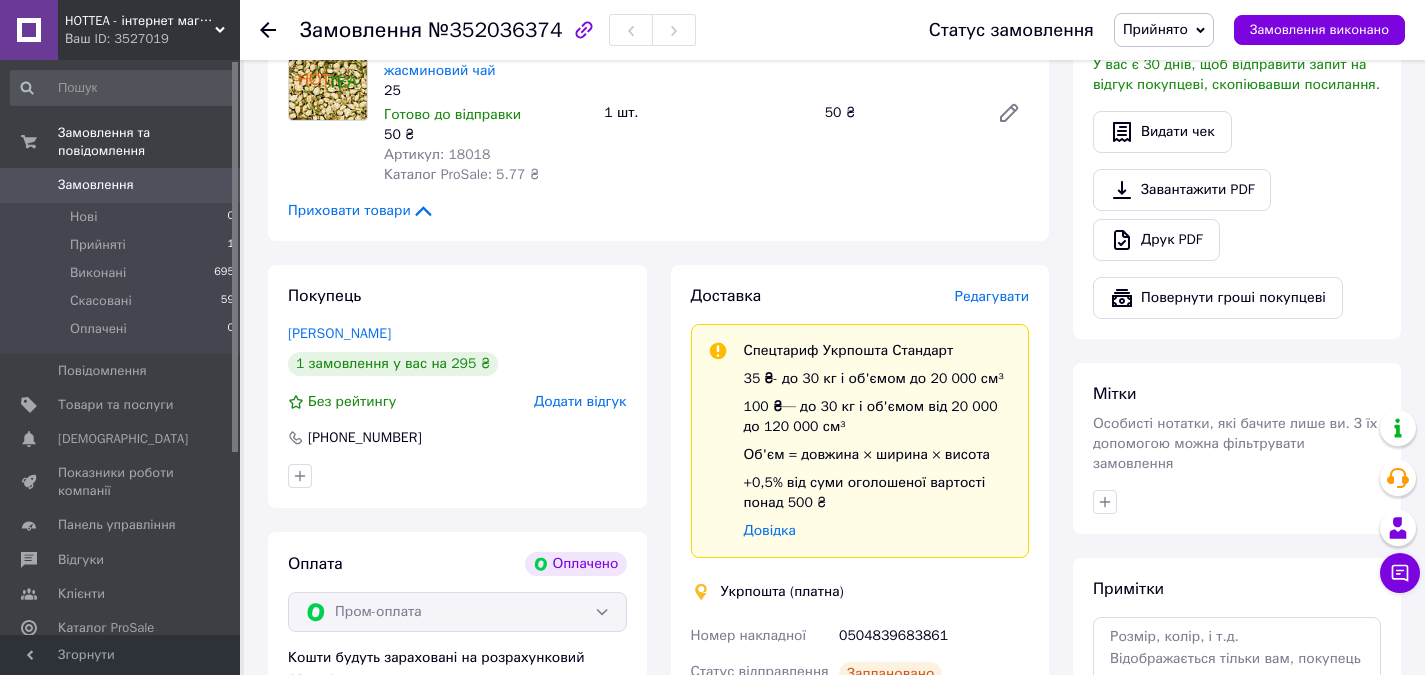 scroll, scrollTop: 1200, scrollLeft: 0, axis: vertical 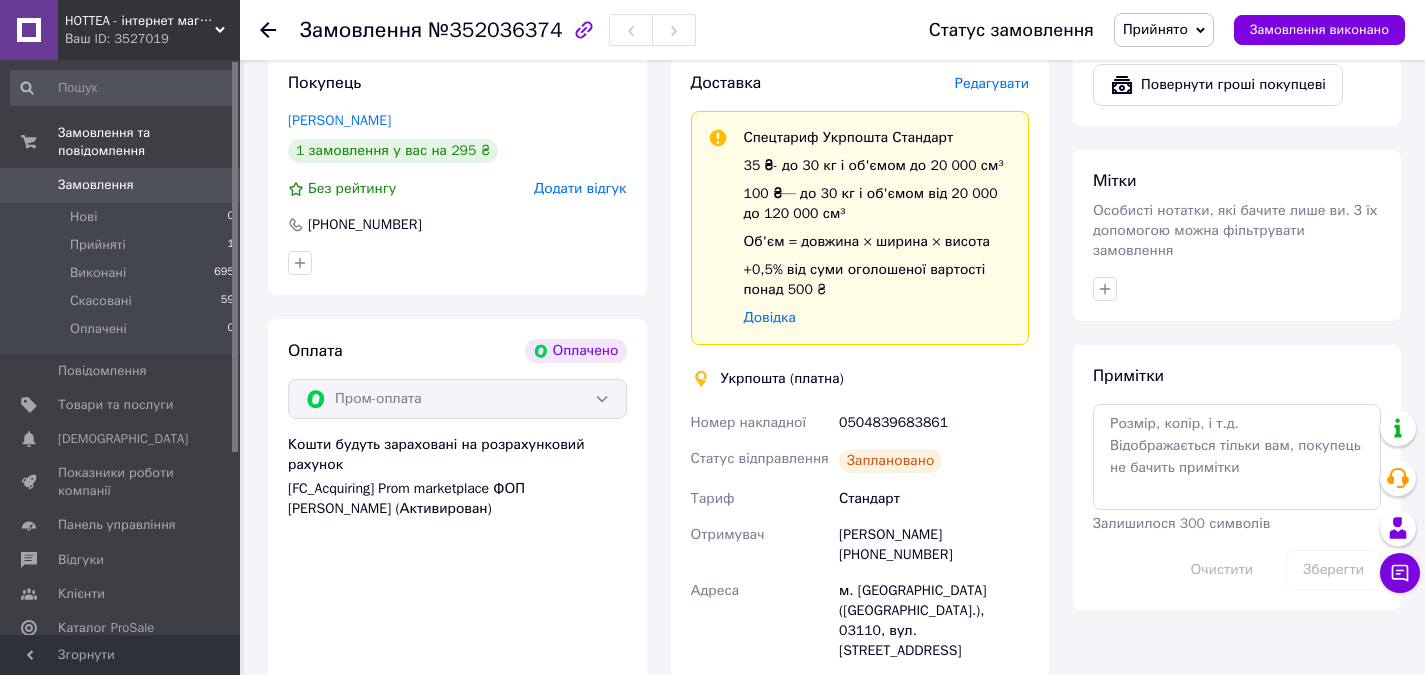 drag, startPoint x: 851, startPoint y: 553, endPoint x: 958, endPoint y: 564, distance: 107.563934 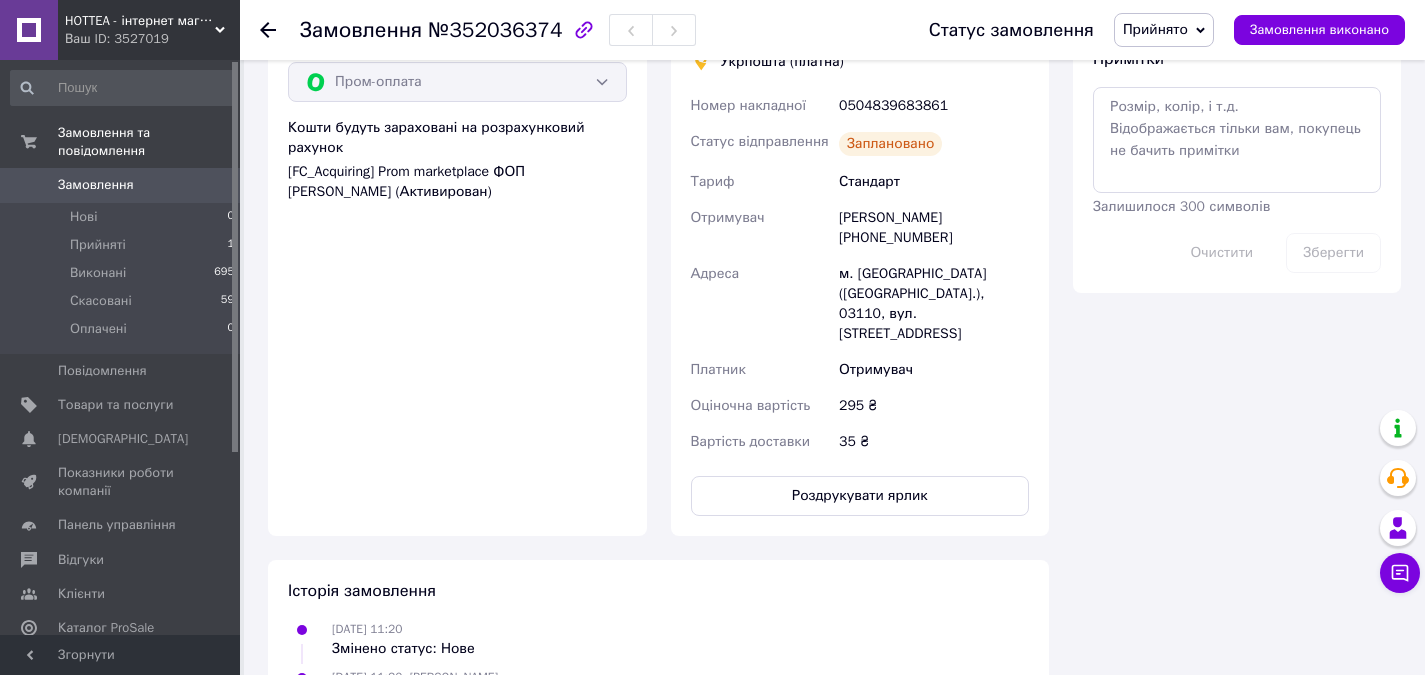 scroll, scrollTop: 1800, scrollLeft: 0, axis: vertical 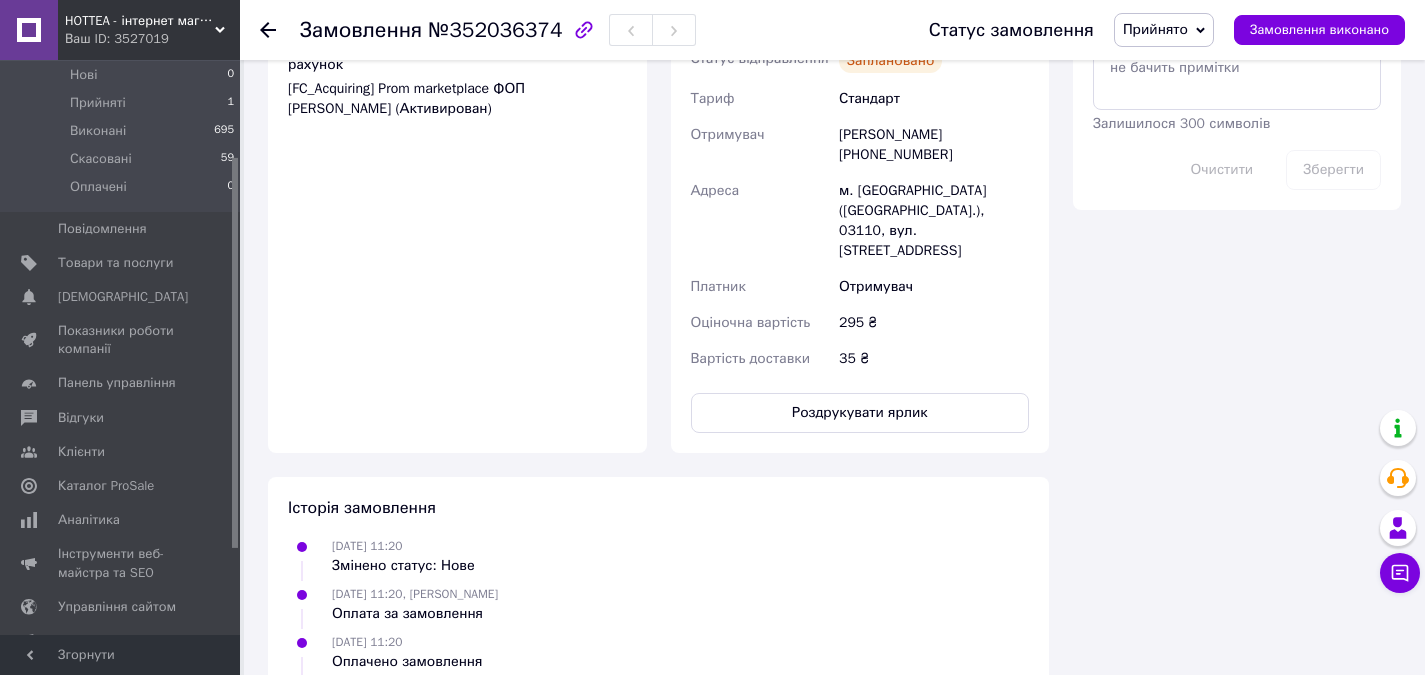 drag, startPoint x: 237, startPoint y: 387, endPoint x: 237, endPoint y: 483, distance: 96 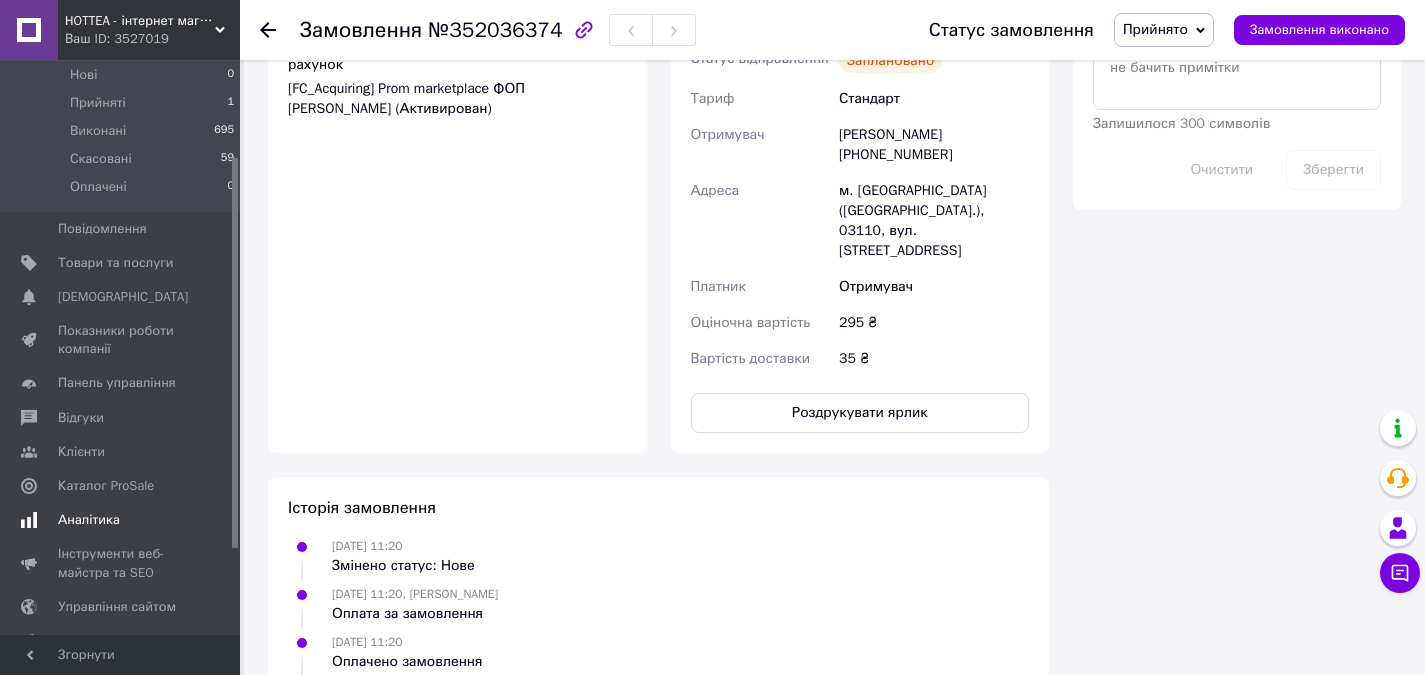 click on "Аналітика" at bounding box center [89, 520] 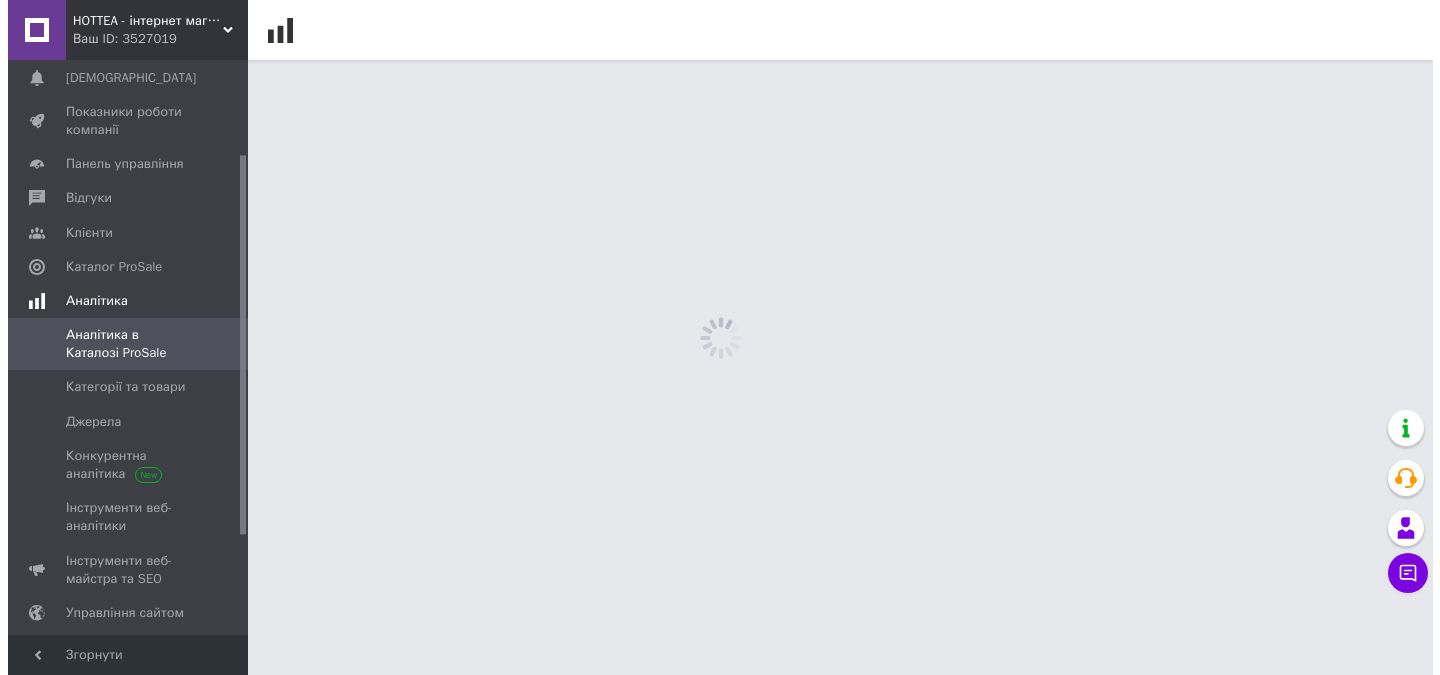 scroll, scrollTop: 0, scrollLeft: 0, axis: both 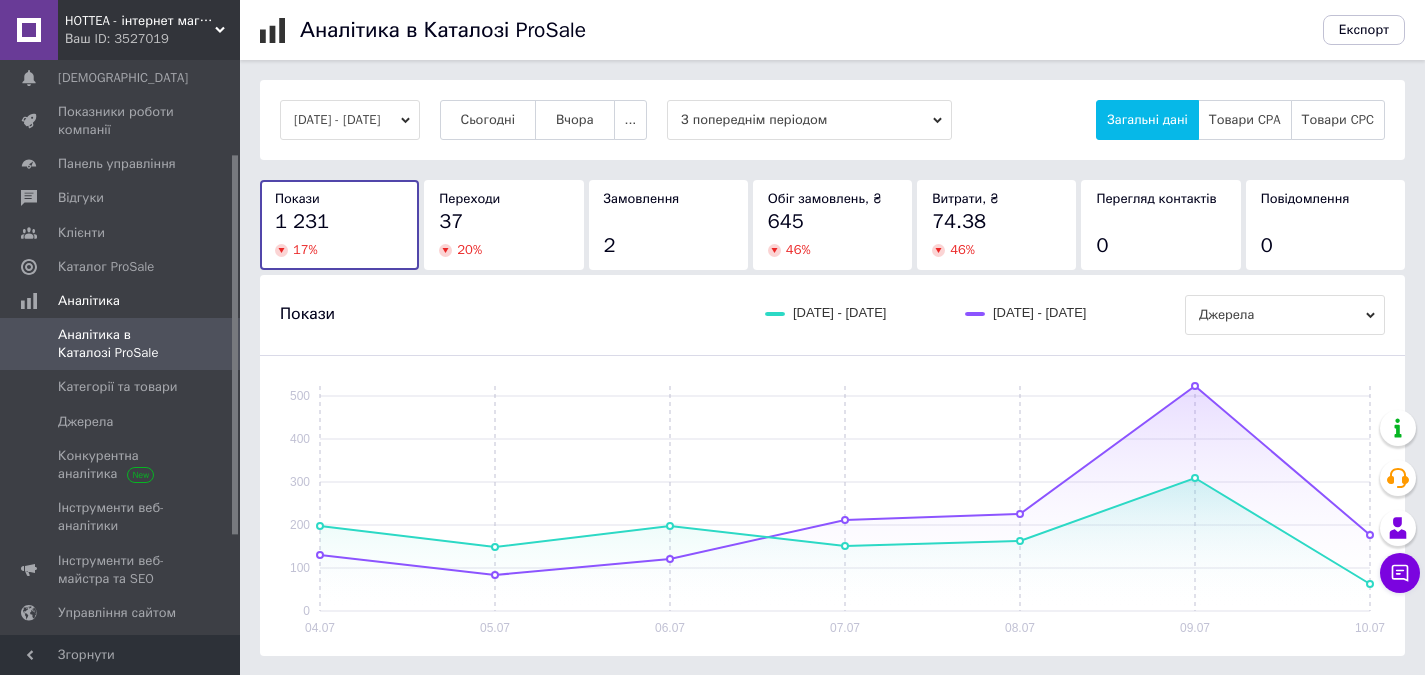 click 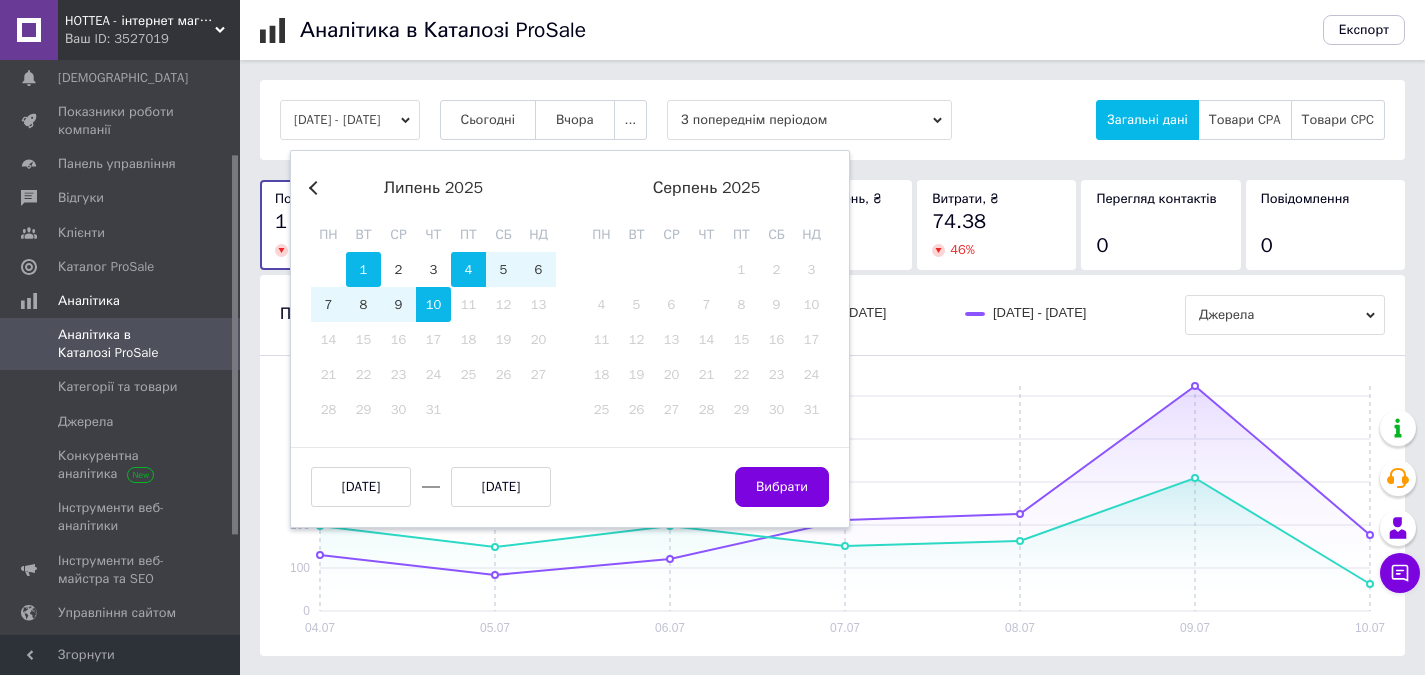 click on "1" at bounding box center [363, 269] 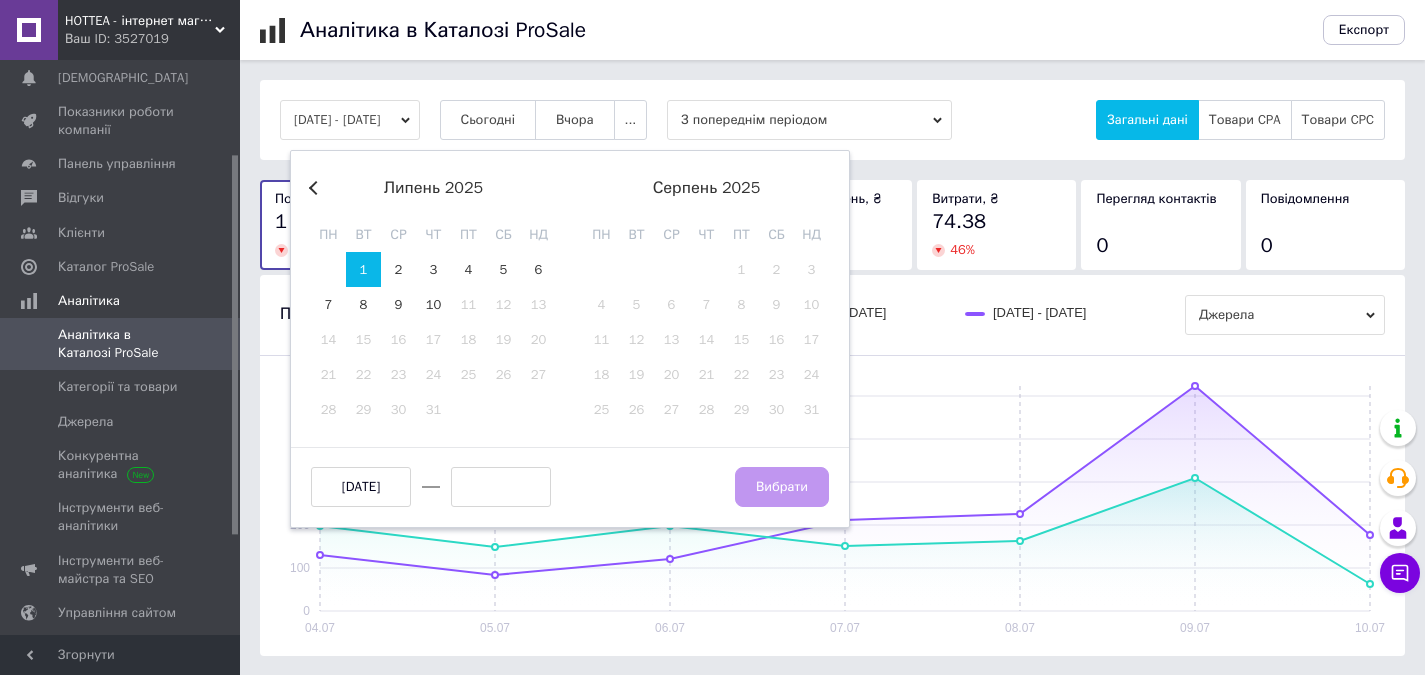 click at bounding box center (501, 487) 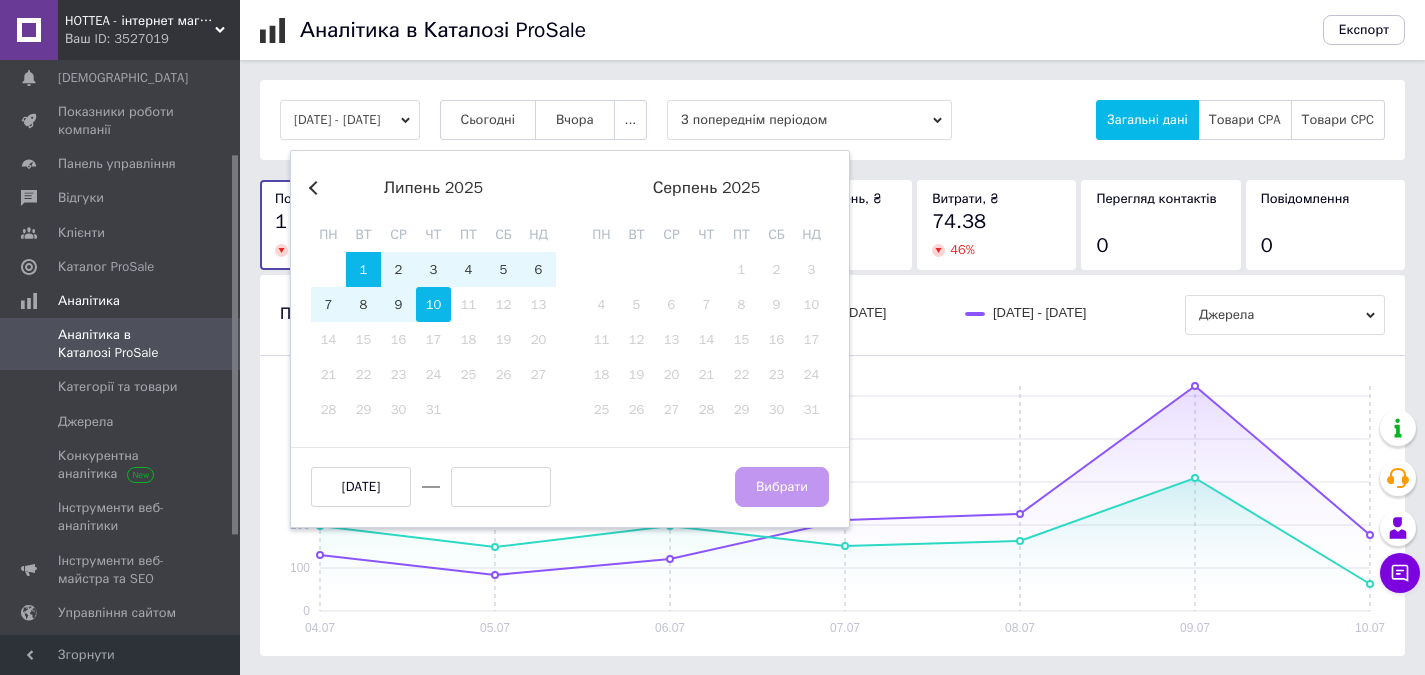 click on "10" at bounding box center (433, 304) 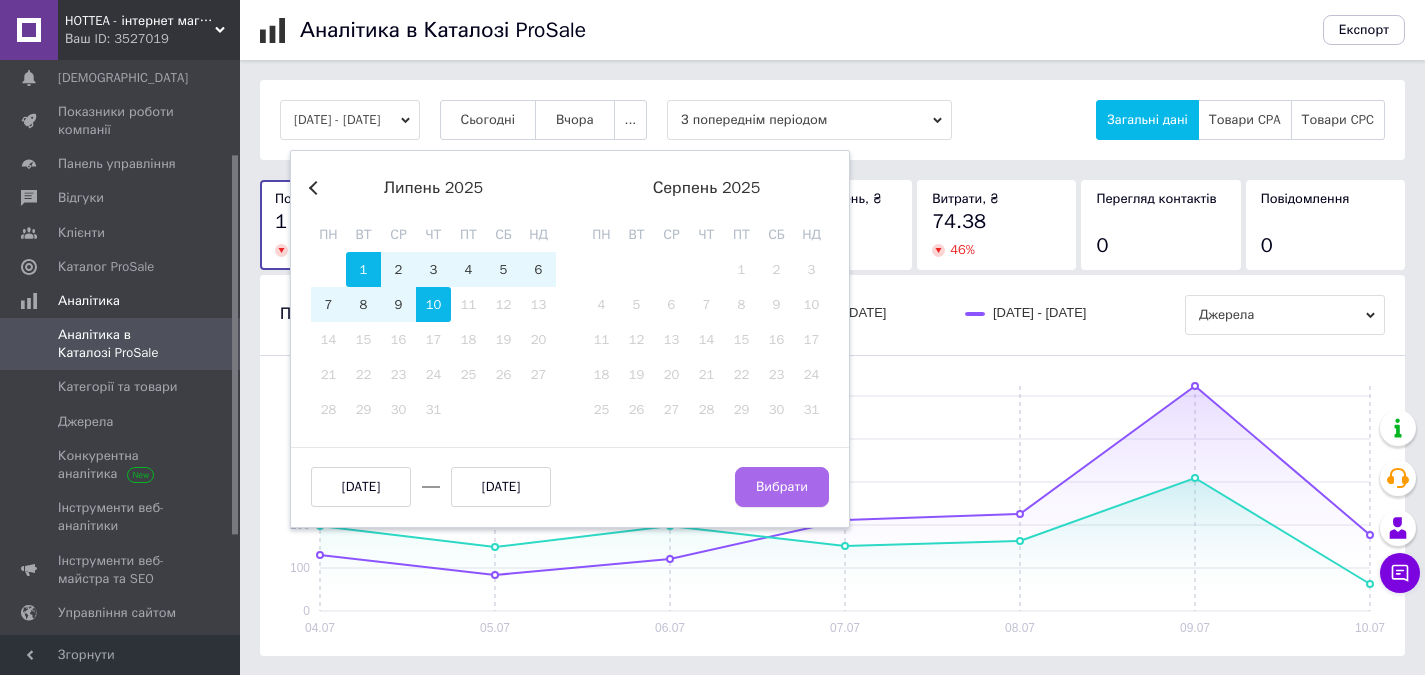 click on "Вибрати" at bounding box center [782, 487] 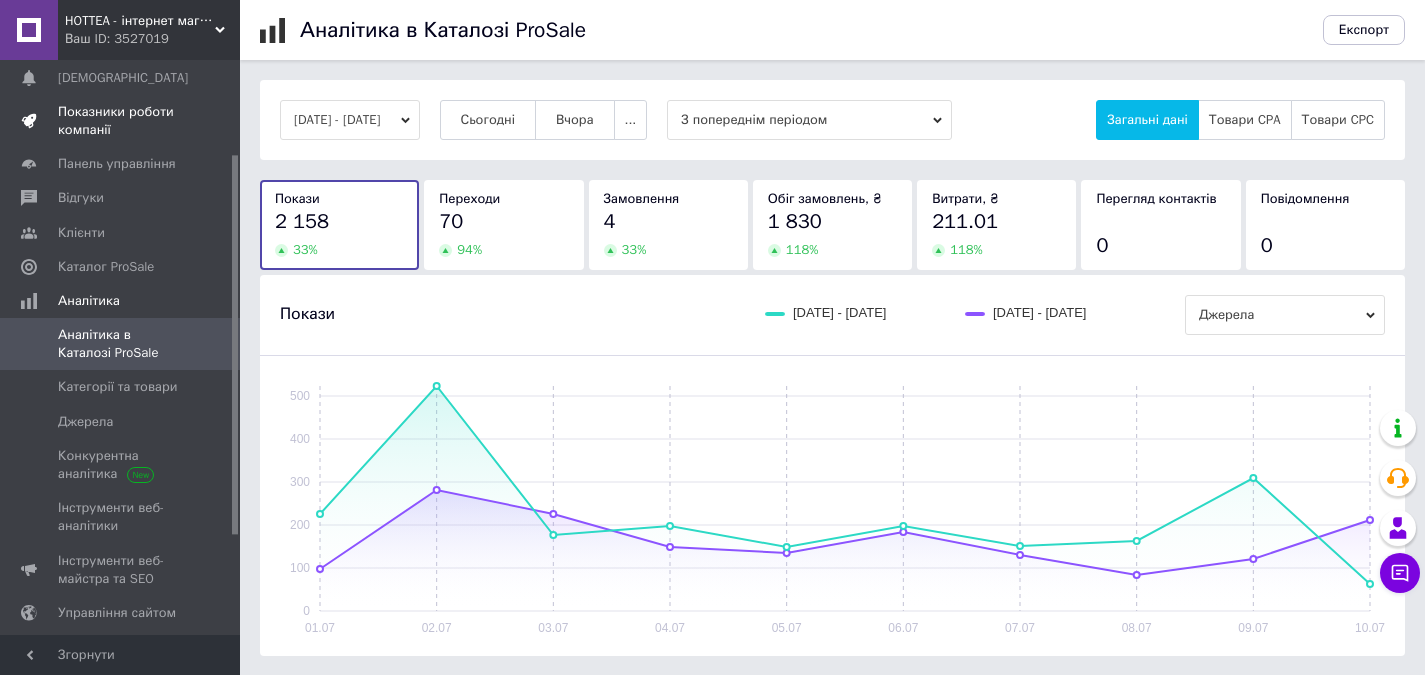 click on "Показники роботи компанії" at bounding box center [121, 121] 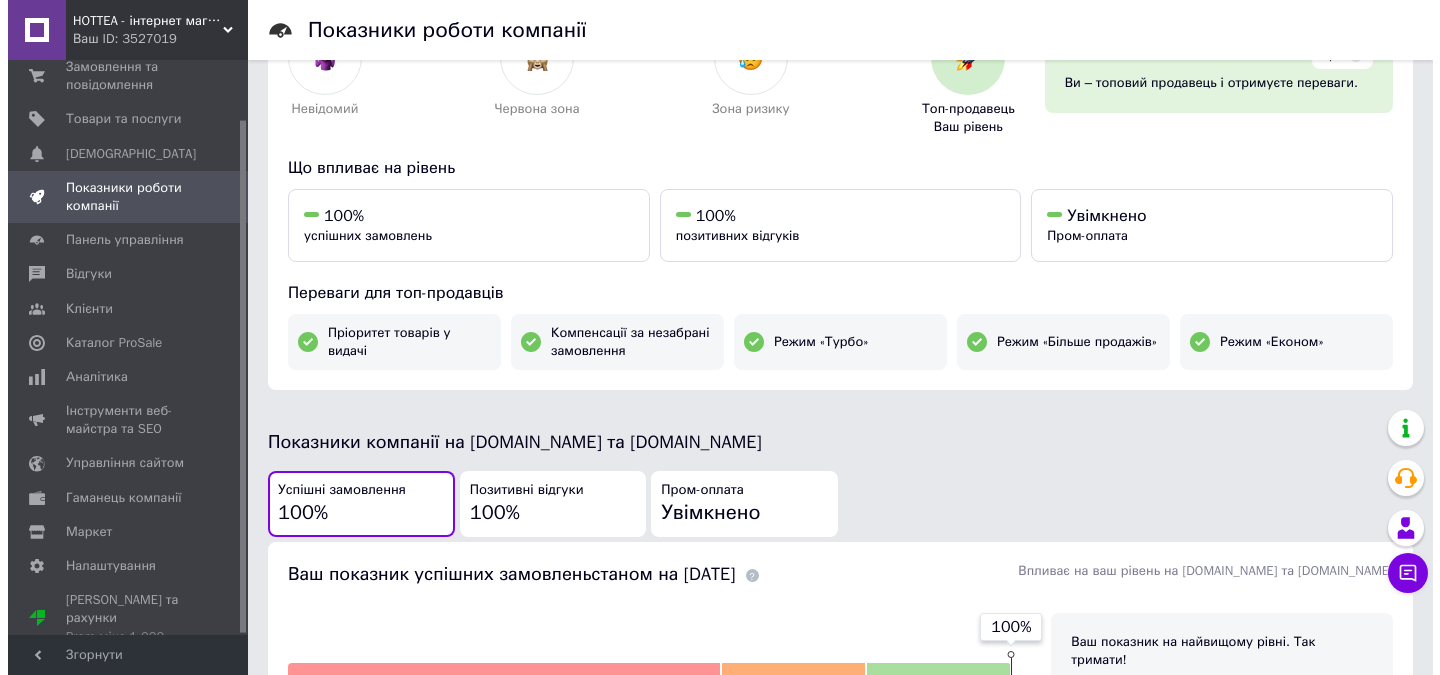 scroll, scrollTop: 0, scrollLeft: 0, axis: both 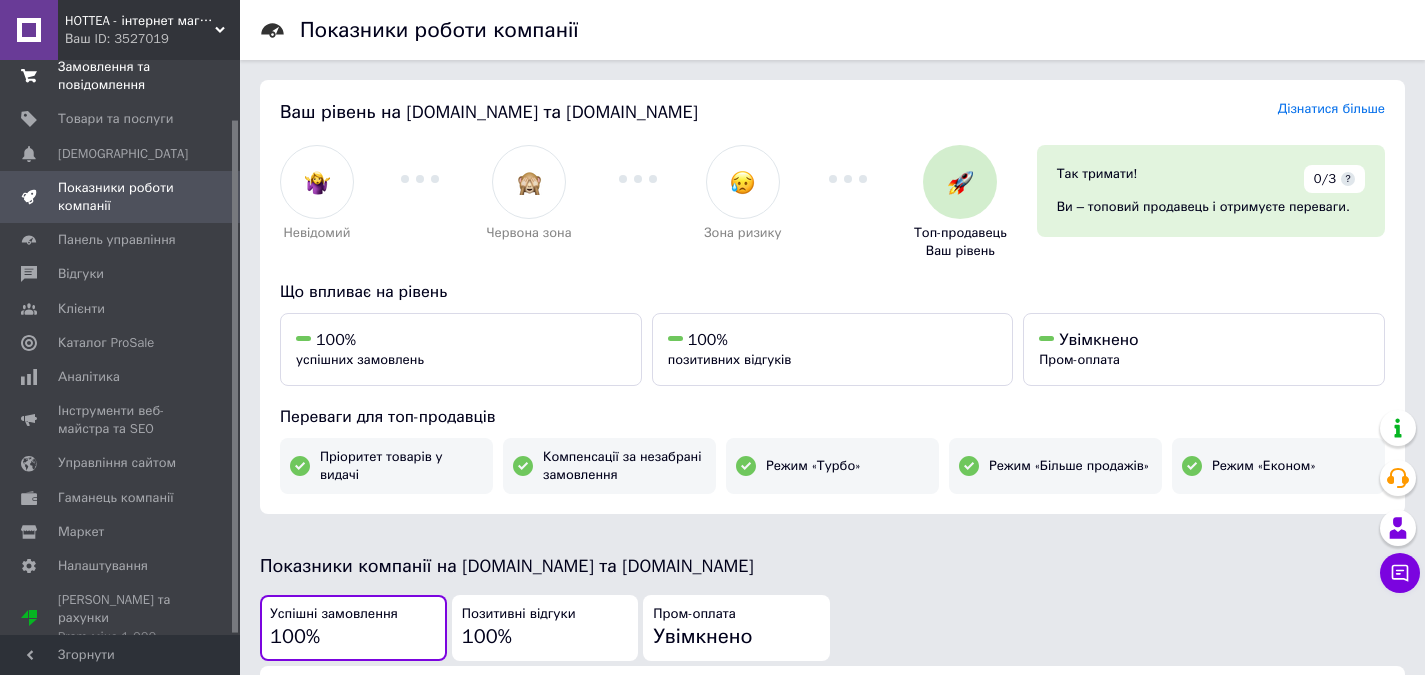 click on "Замовлення та повідомлення" at bounding box center (121, 76) 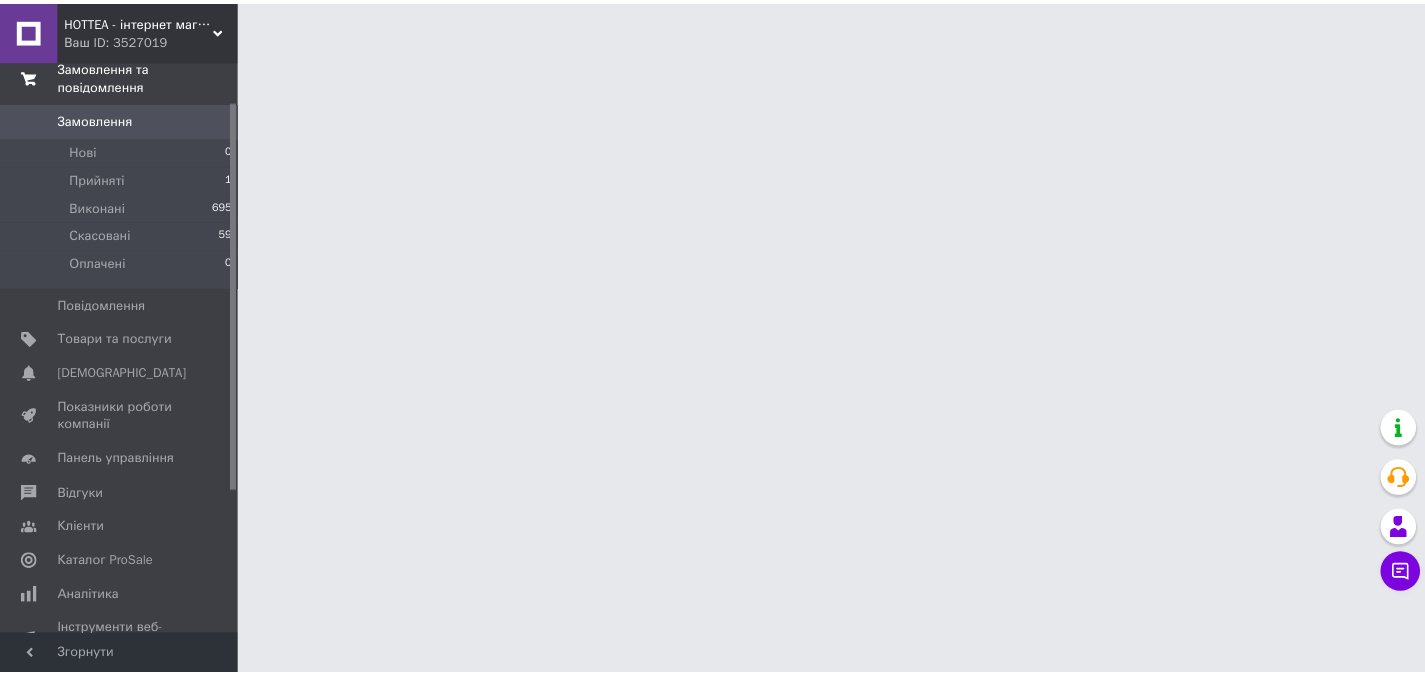 scroll, scrollTop: 57, scrollLeft: 0, axis: vertical 